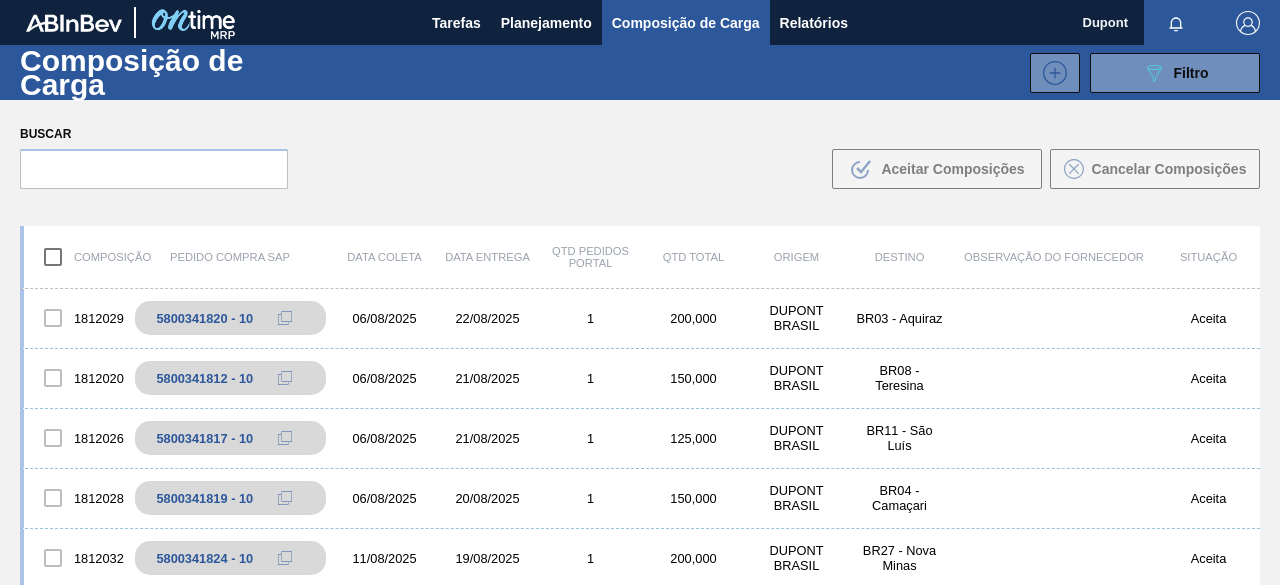 scroll, scrollTop: 0, scrollLeft: 0, axis: both 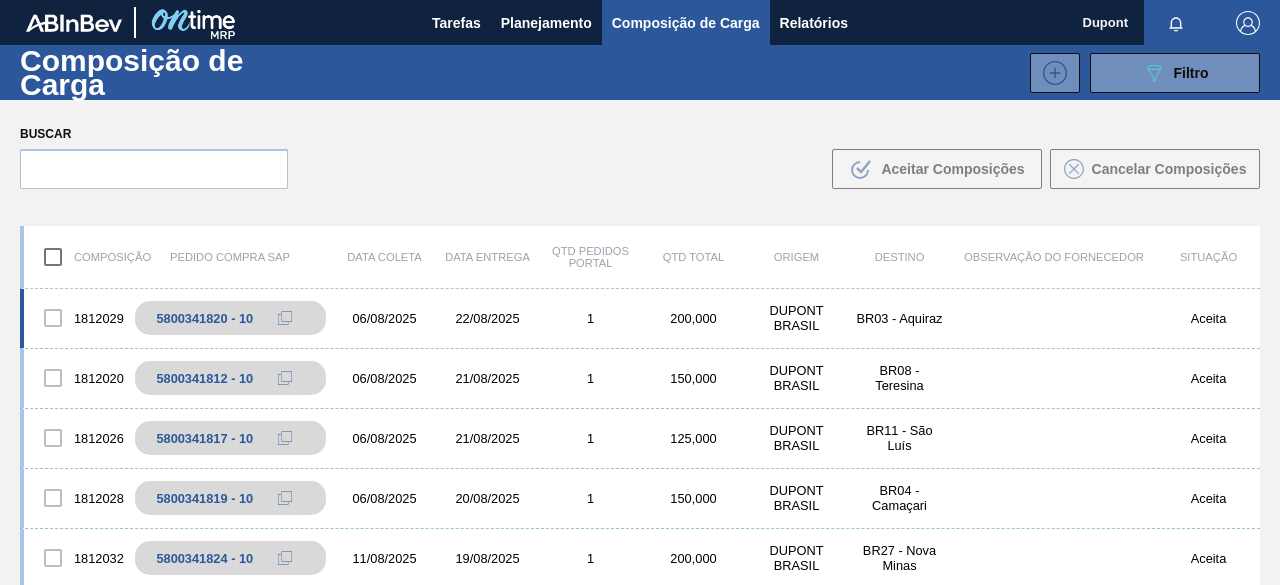 click on "BR03 - Aquiraz" at bounding box center (899, 318) 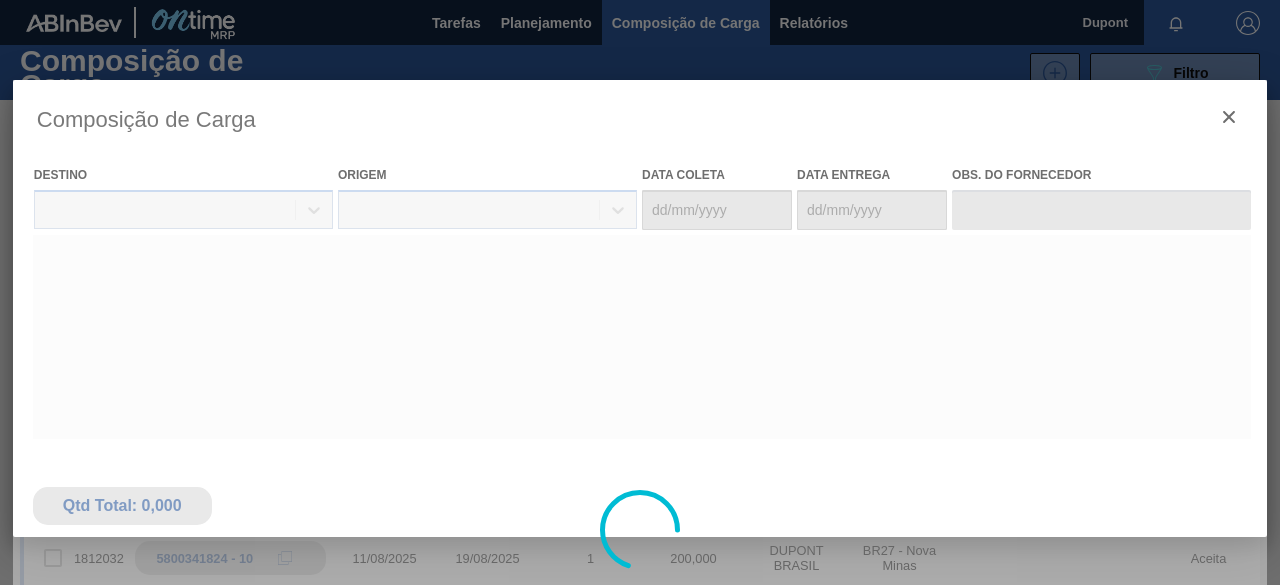 type on "06/08/2025" 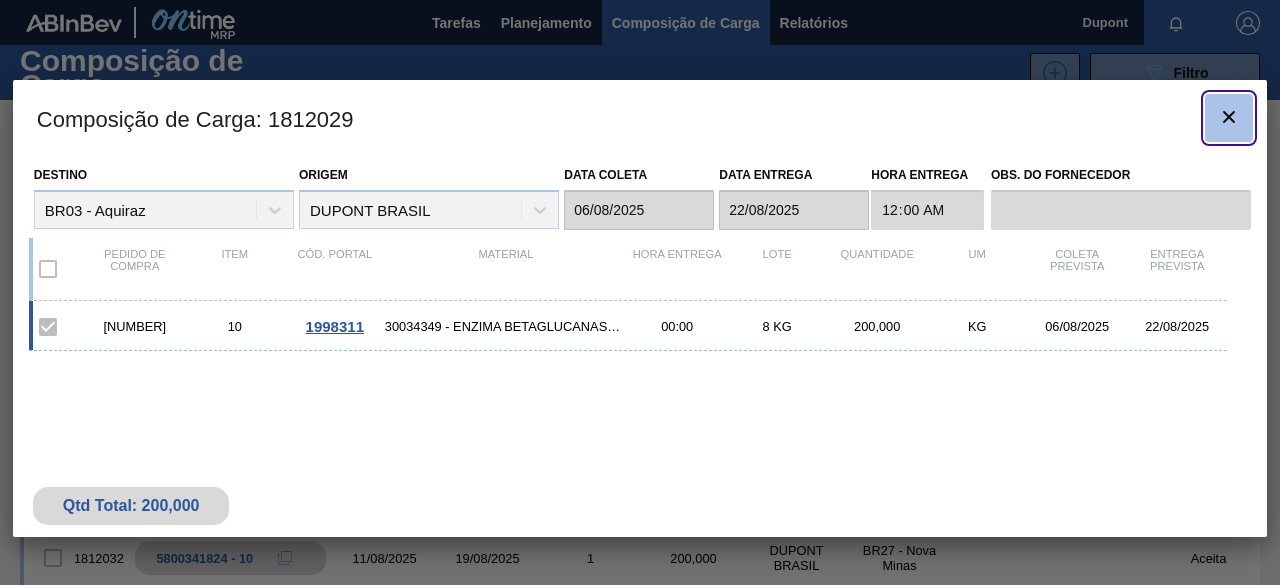 click at bounding box center [1229, 118] 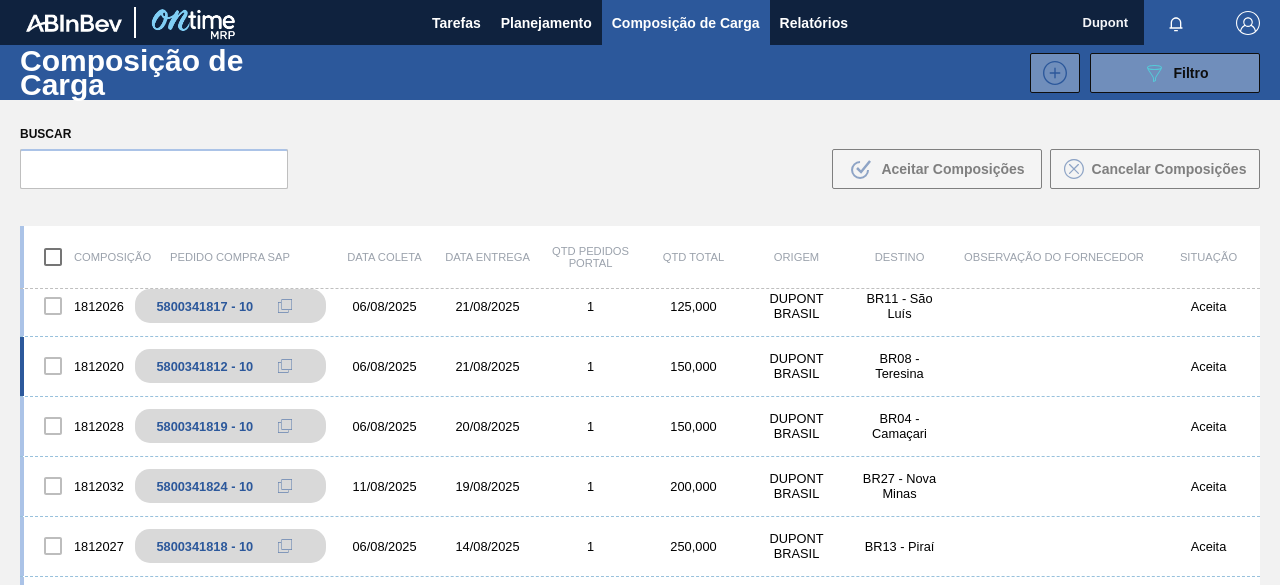 scroll, scrollTop: 100, scrollLeft: 0, axis: vertical 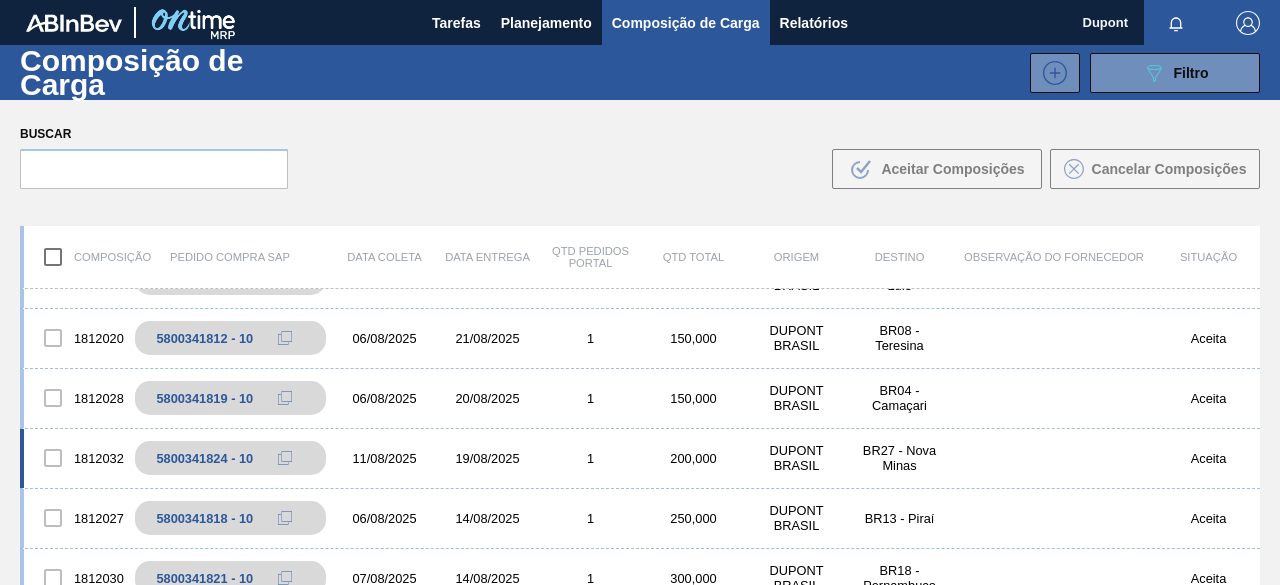 click on "DUPONT BRASIL" at bounding box center (796, 458) 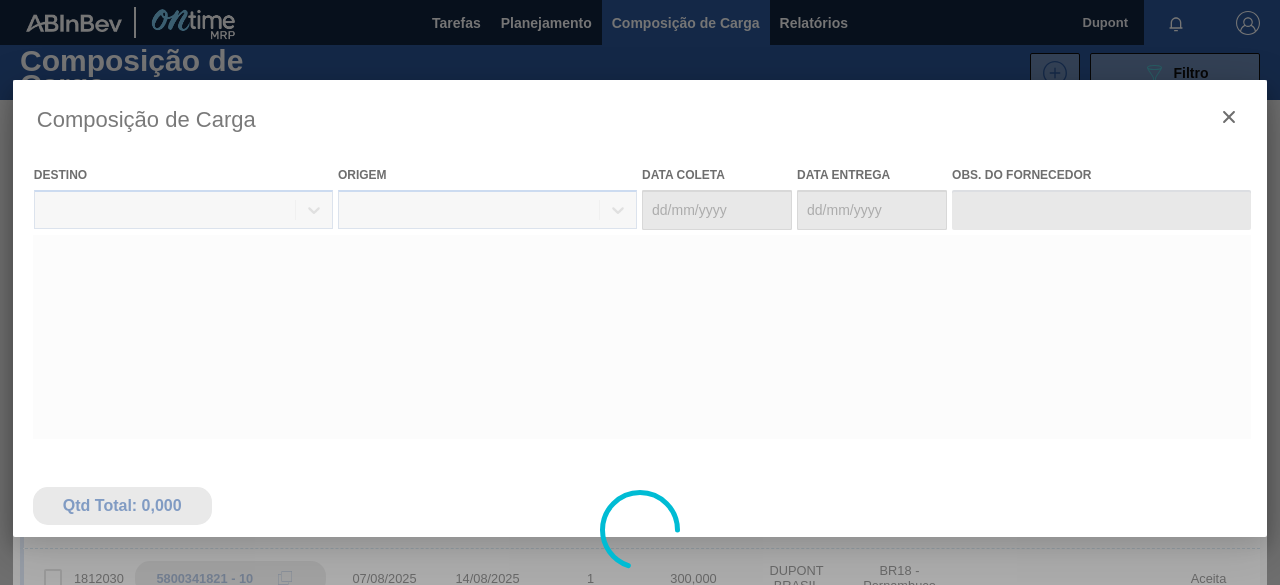 type on "11/08/2025" 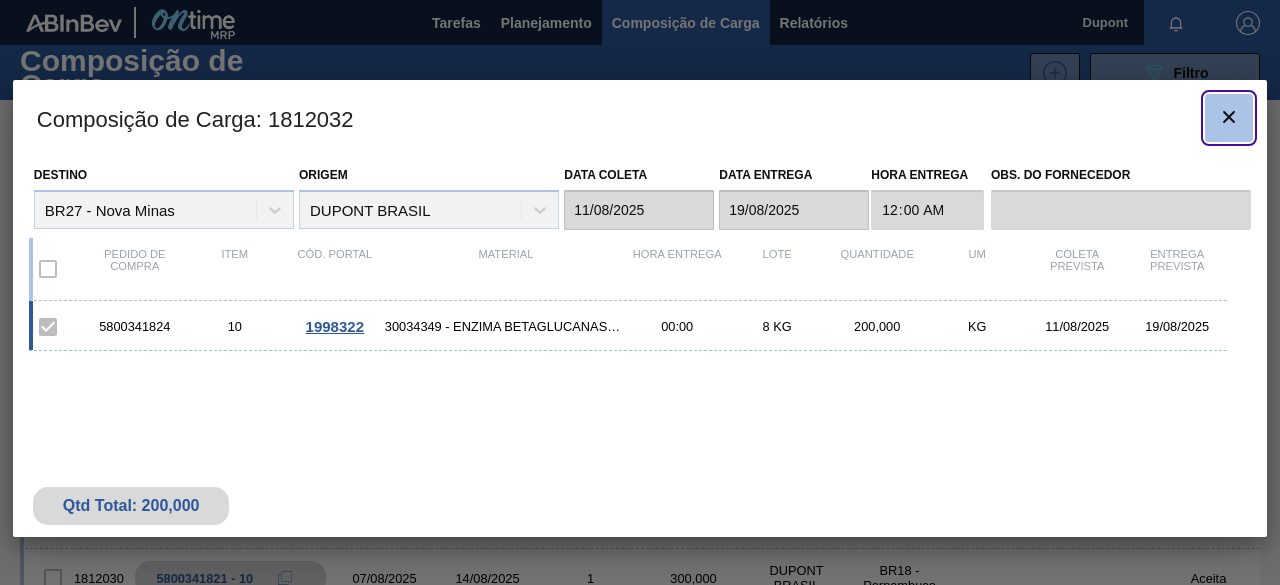 click 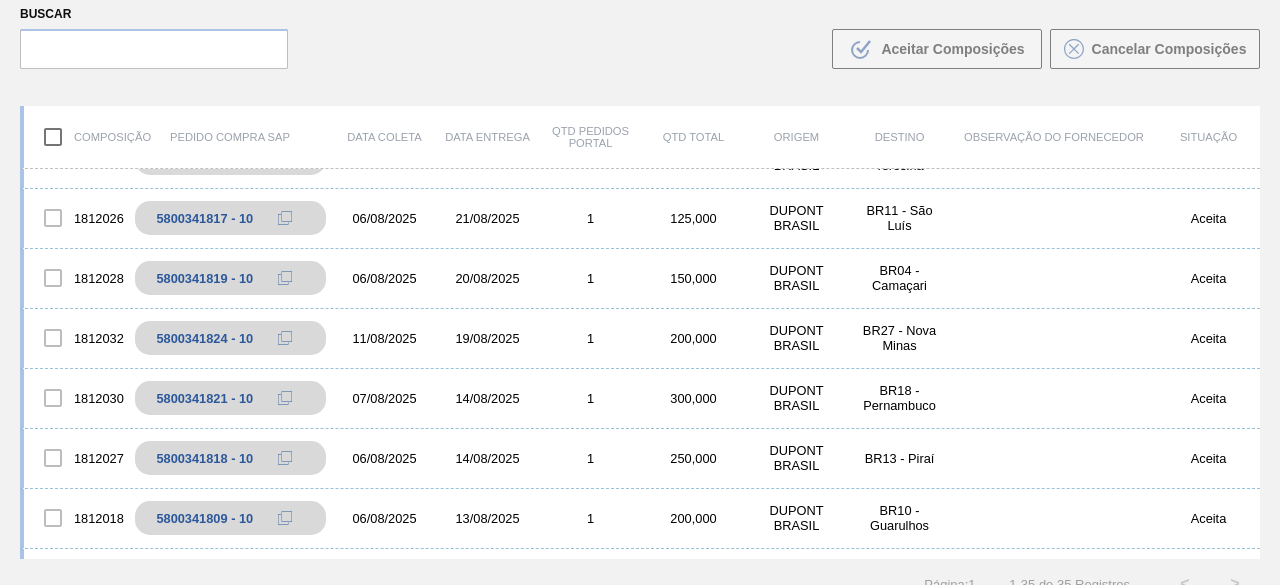 scroll, scrollTop: 143, scrollLeft: 0, axis: vertical 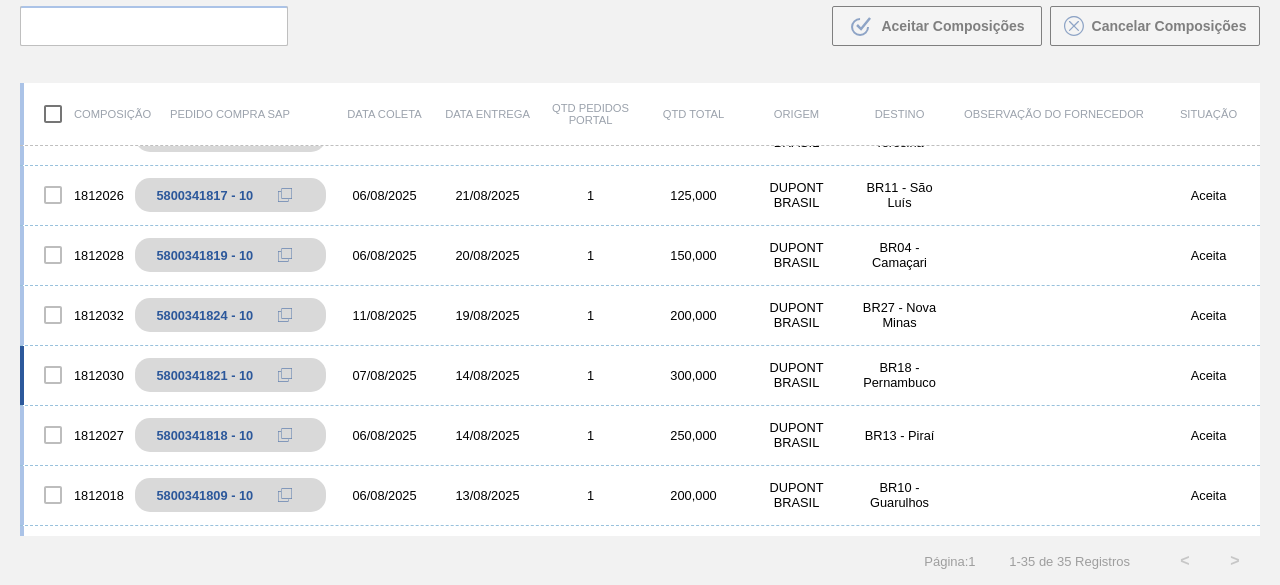 click on "DUPONT BRASIL" at bounding box center [796, 375] 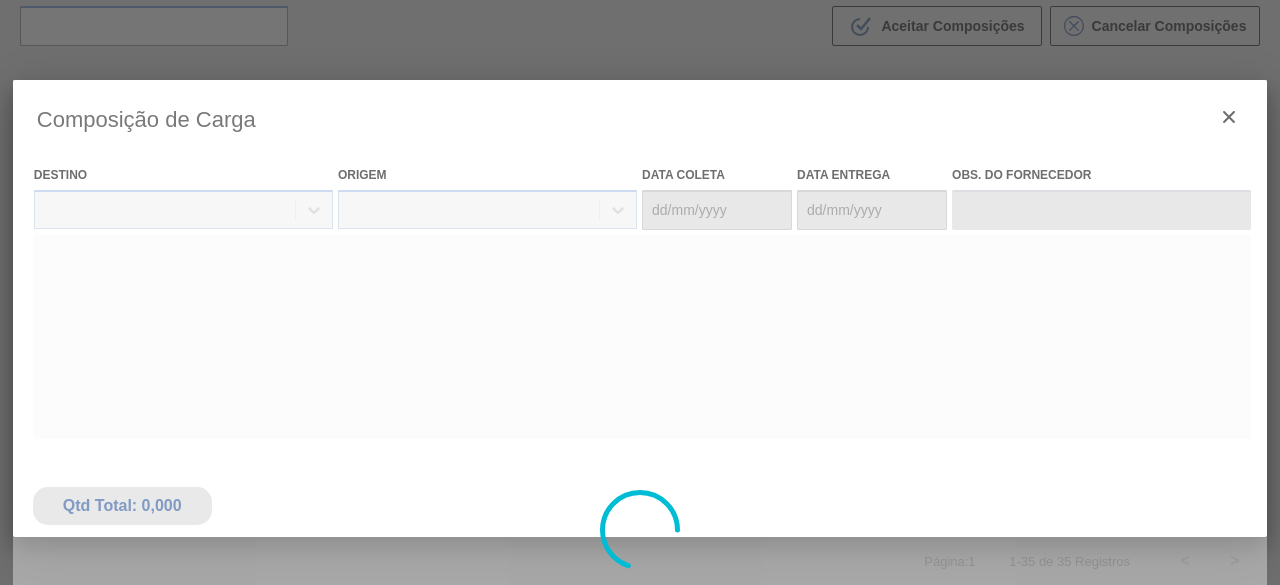 type on "07/08/2025" 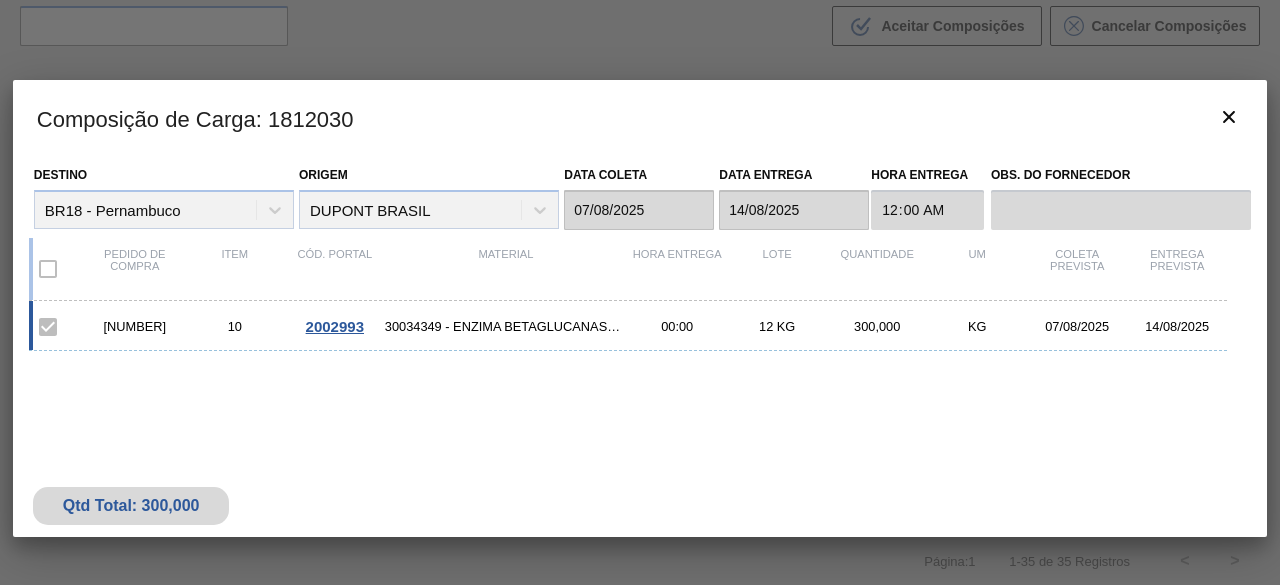 click on "30034349 - ENZIMA BETAGLUCANASE LAMINEX 5G" at bounding box center [506, 326] 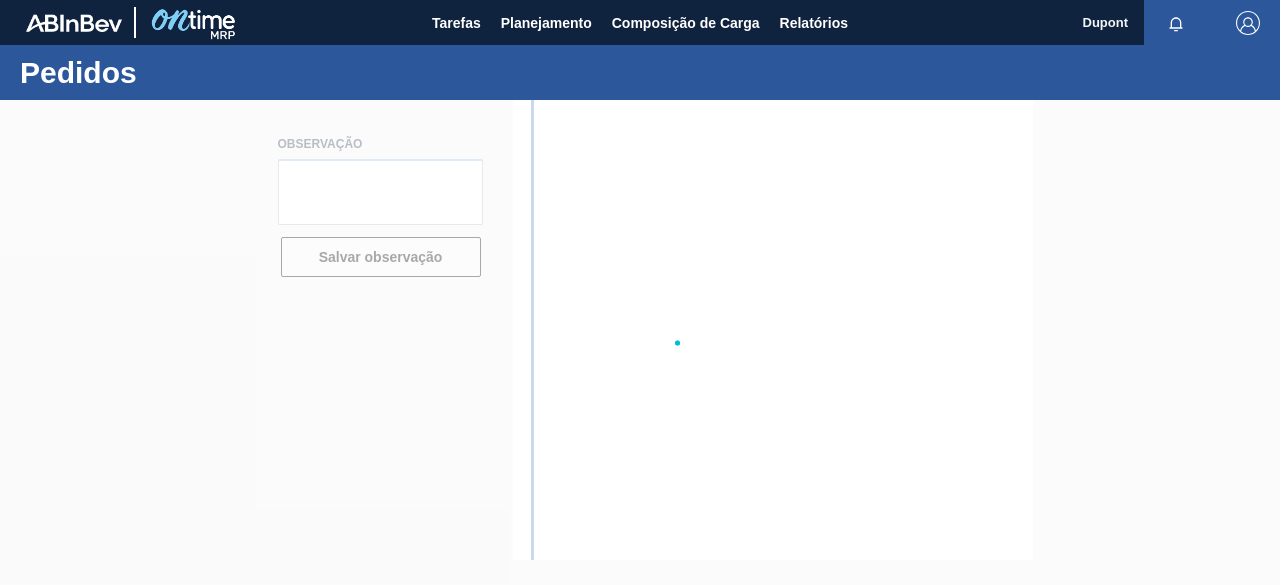 scroll, scrollTop: 0, scrollLeft: 0, axis: both 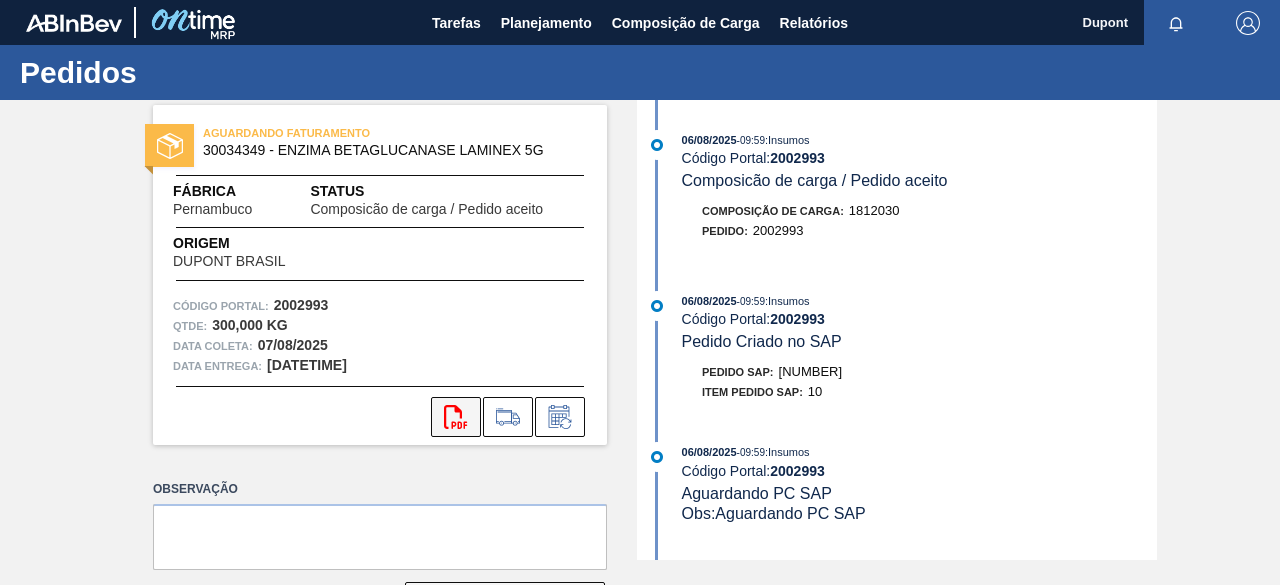 click on "svg{fill:#ff0000}" 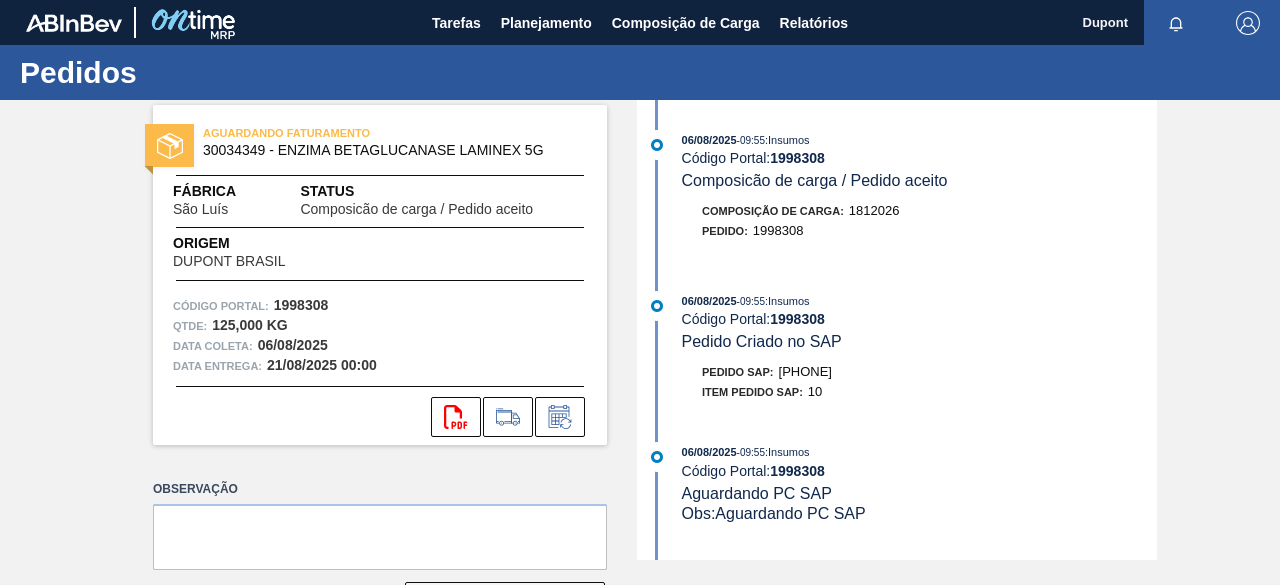 scroll, scrollTop: 0, scrollLeft: 0, axis: both 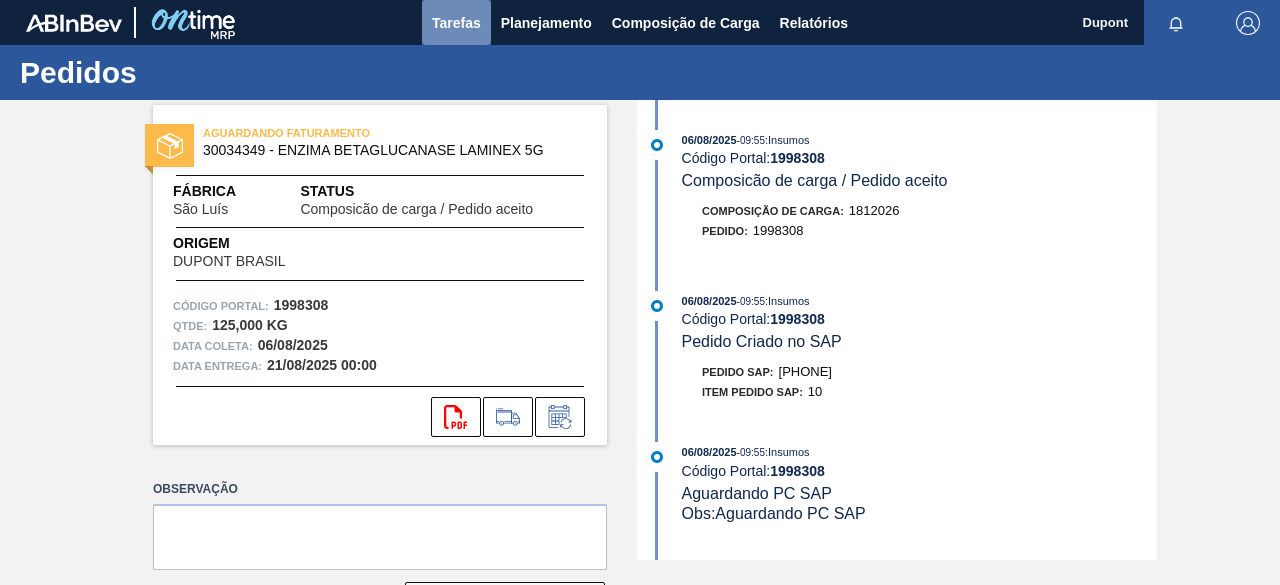 click on "Tarefas" at bounding box center [456, 23] 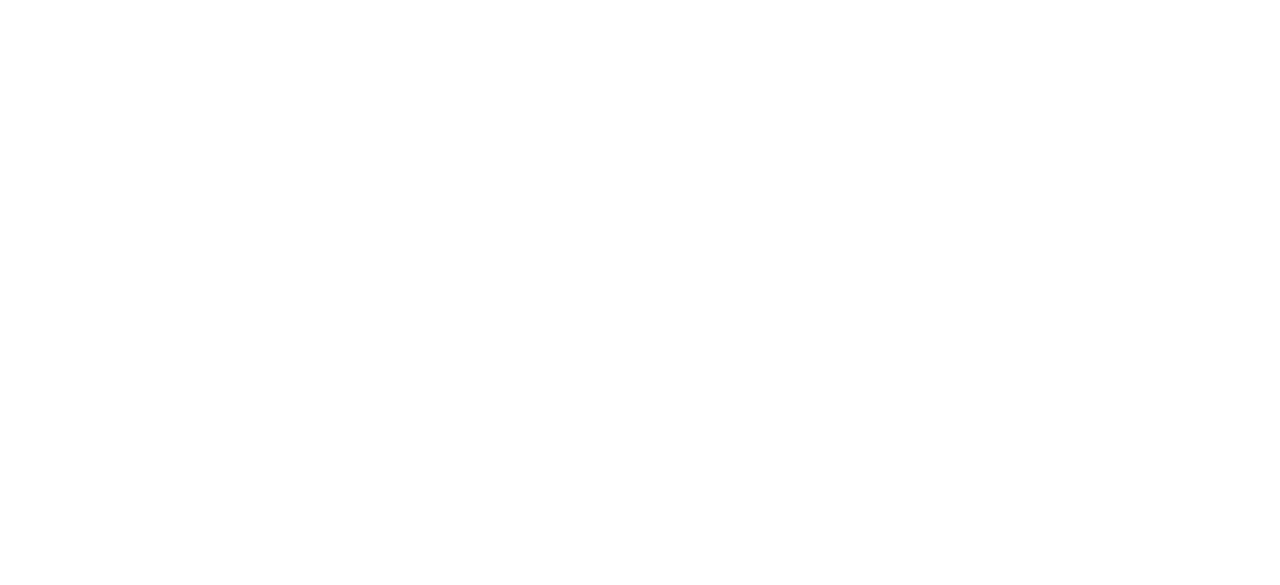 scroll, scrollTop: 0, scrollLeft: 0, axis: both 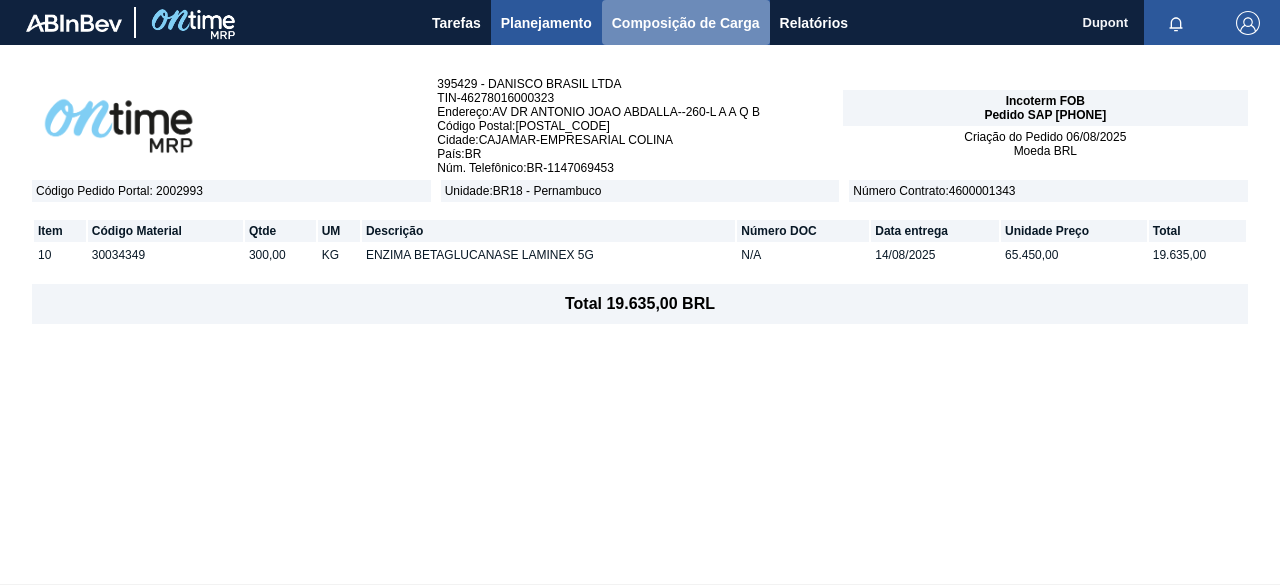 click on "Composição de Carga" at bounding box center [686, 23] 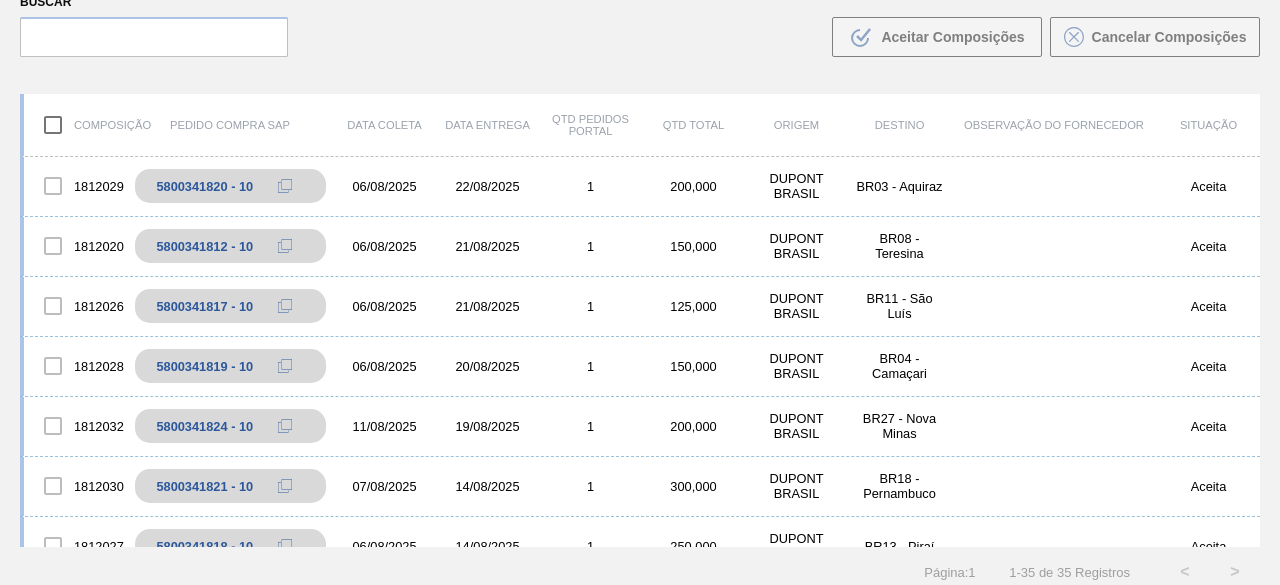 scroll, scrollTop: 143, scrollLeft: 0, axis: vertical 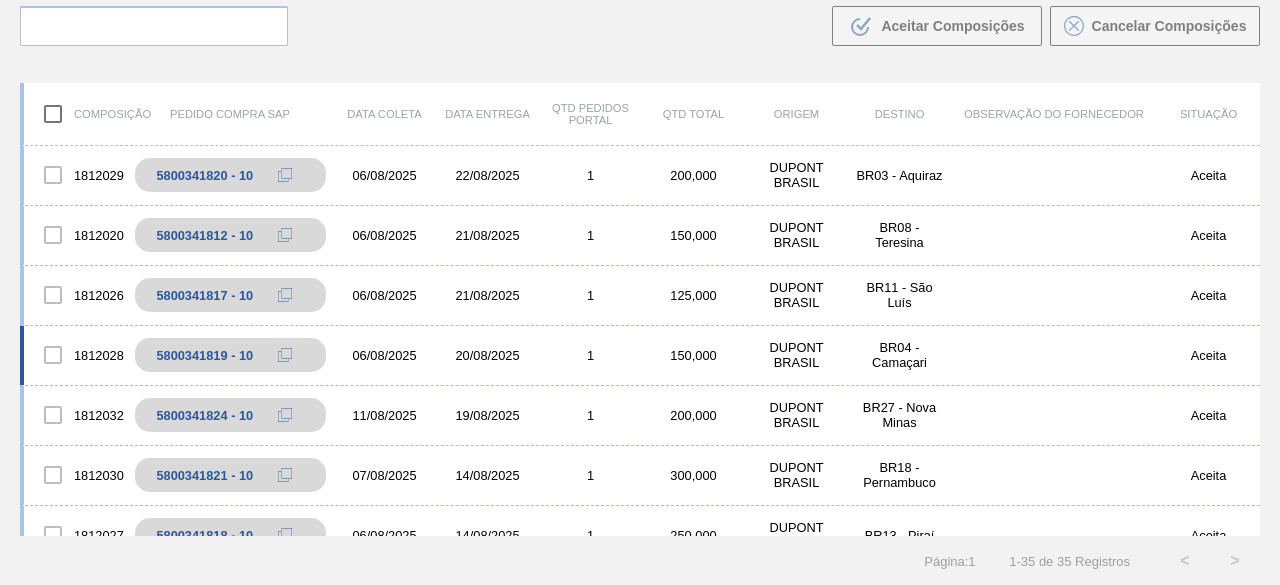 click on "DUPONT BRASIL" at bounding box center [796, 355] 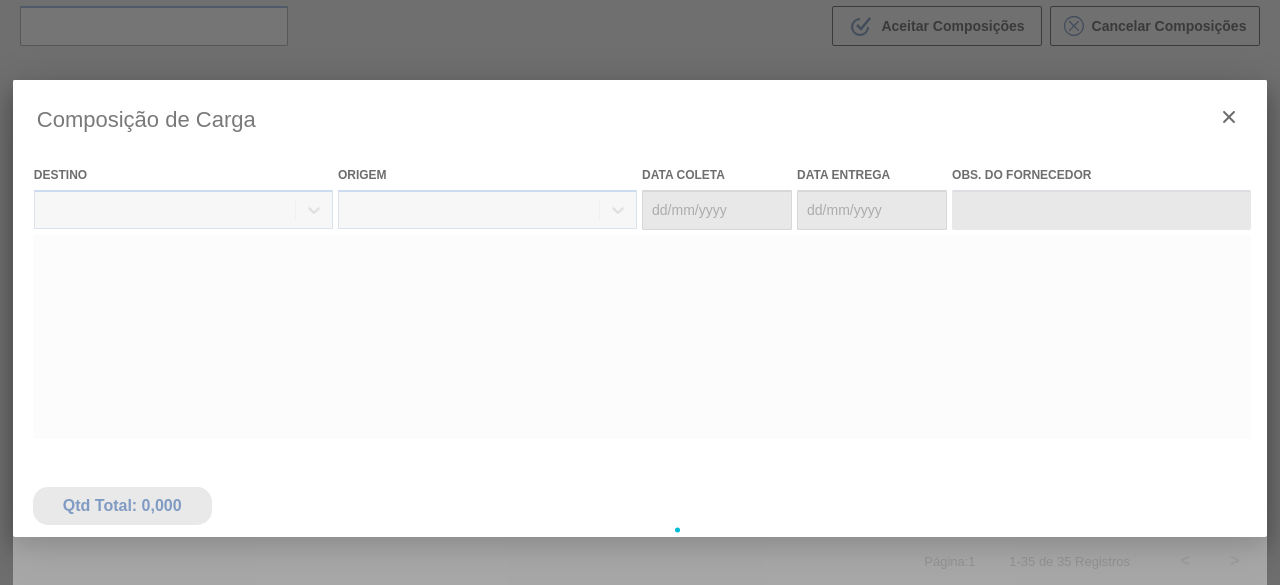 type on "06/08/2025" 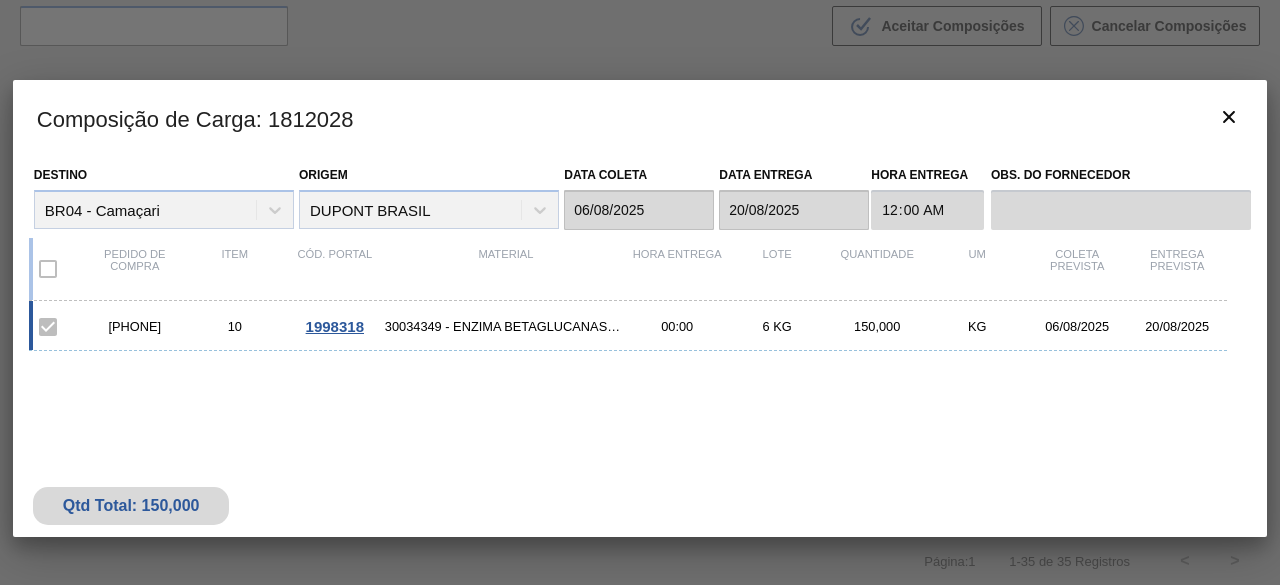 click on "1998318" at bounding box center (335, 326) 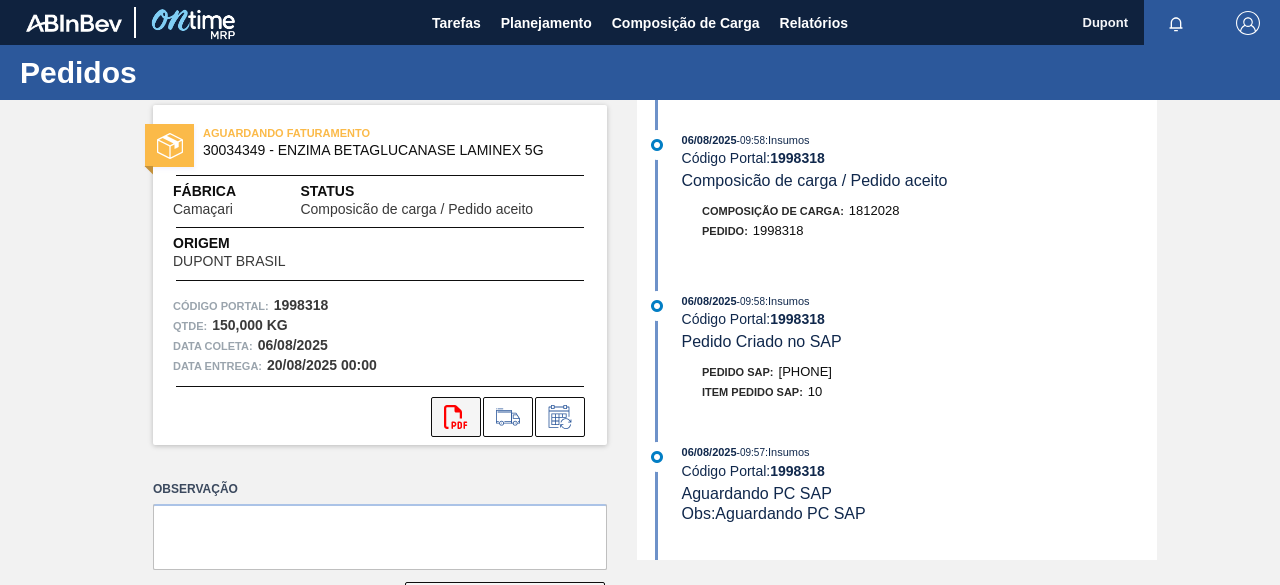 click on "svg{fill:#ff0000}" 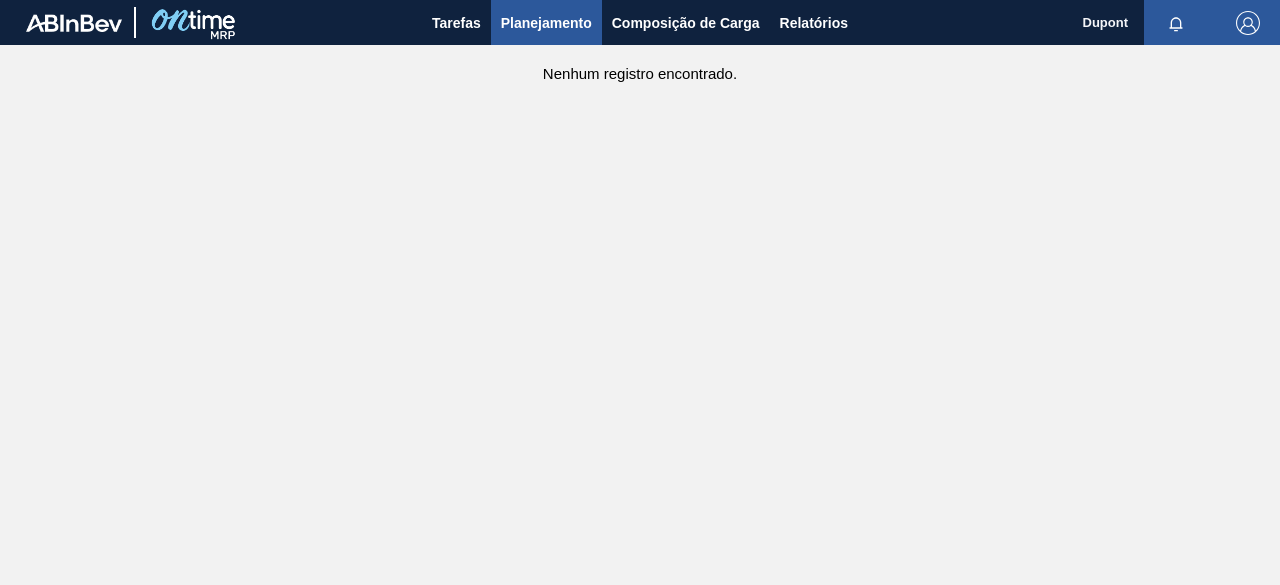 scroll, scrollTop: 0, scrollLeft: 0, axis: both 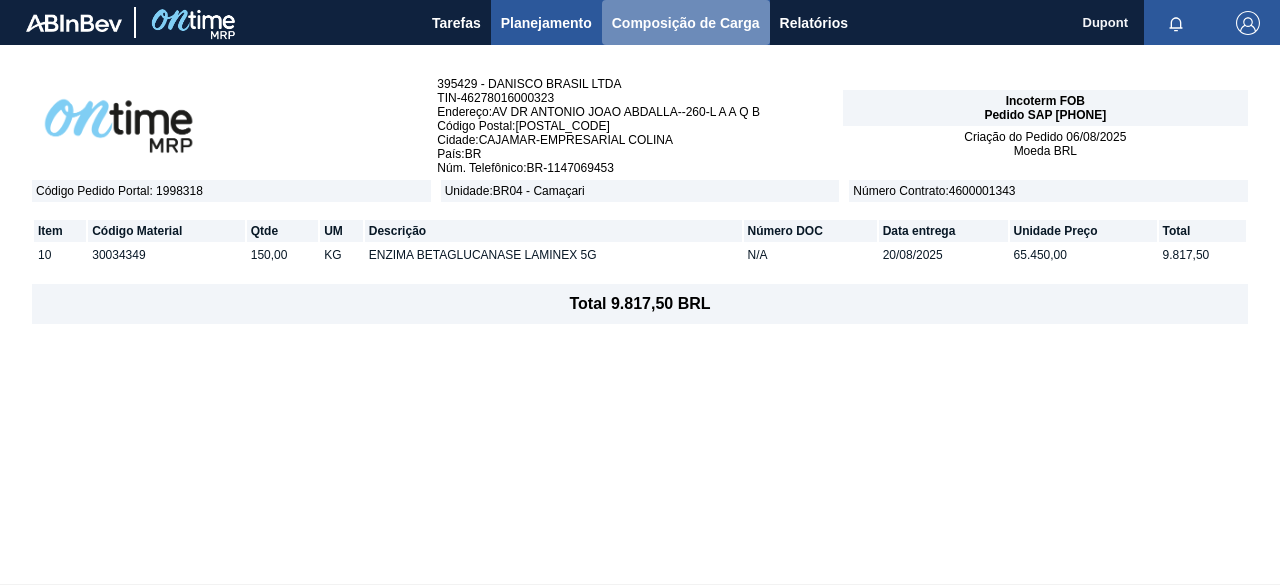 click on "Composição de Carga" at bounding box center (686, 23) 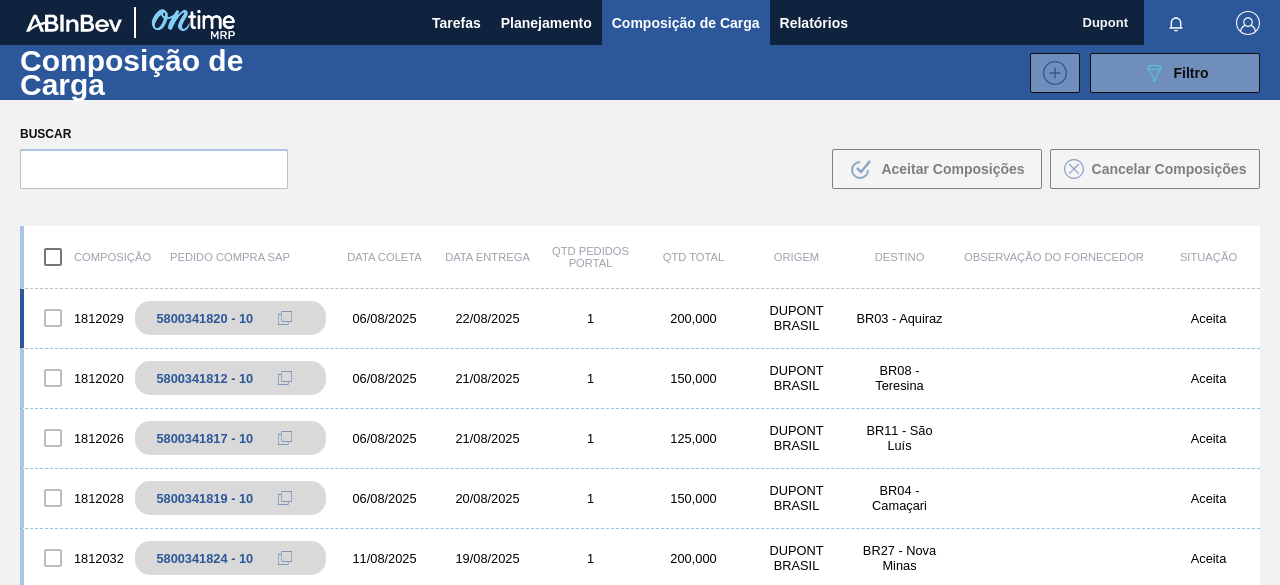 click on "DUPONT BRASIL" at bounding box center [796, 318] 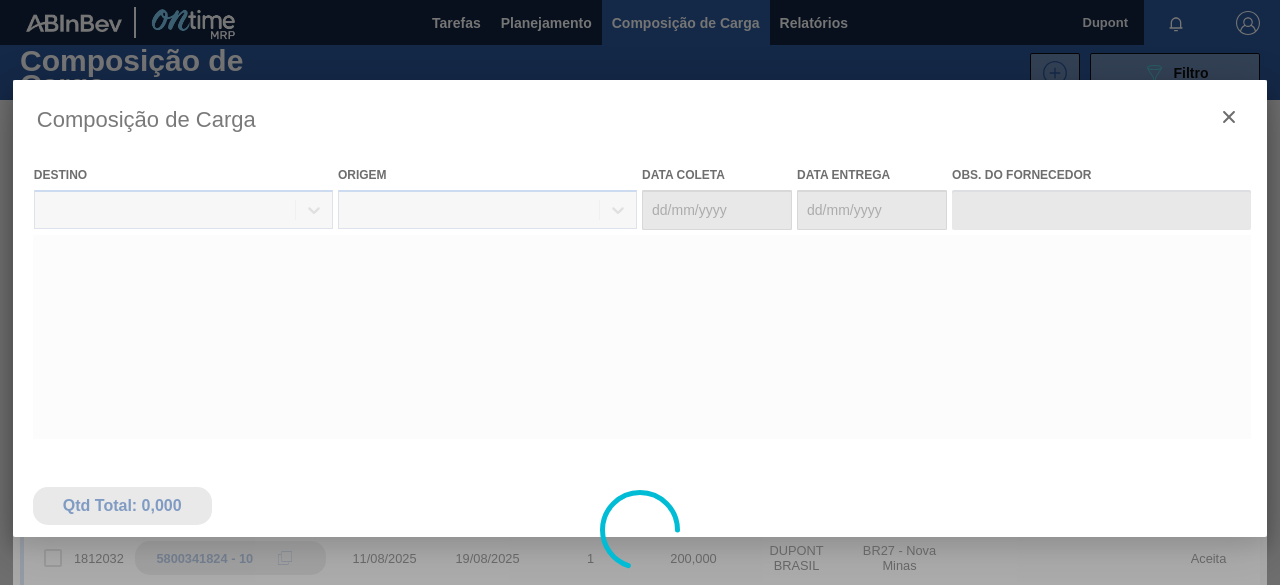 type on "06/08/2025" 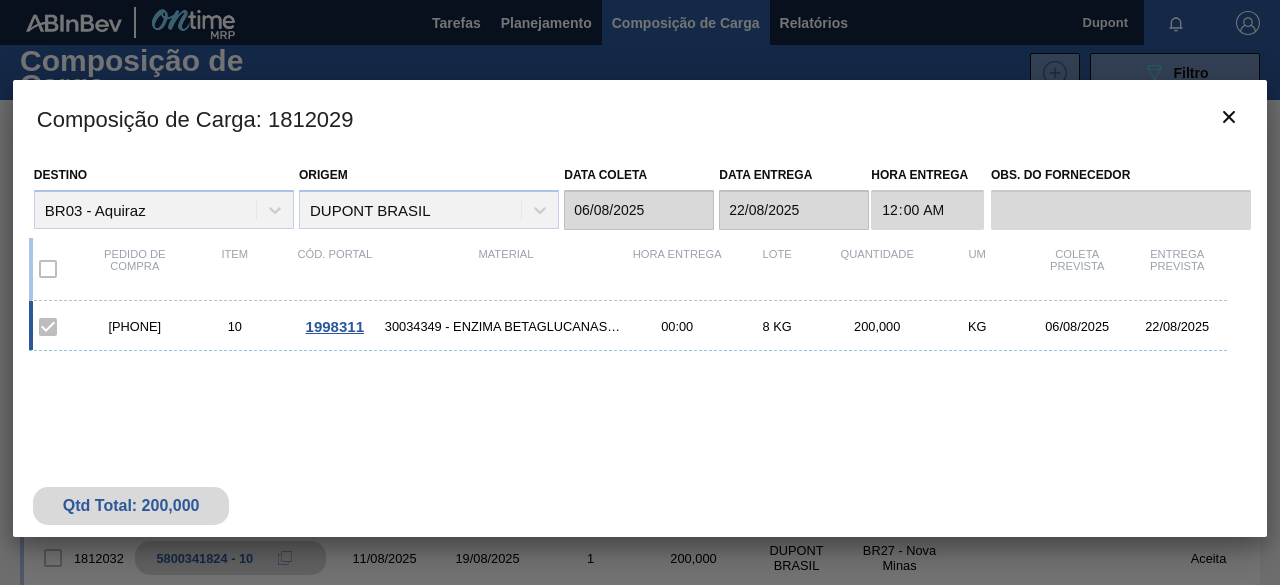 click on "1998311" at bounding box center [335, 326] 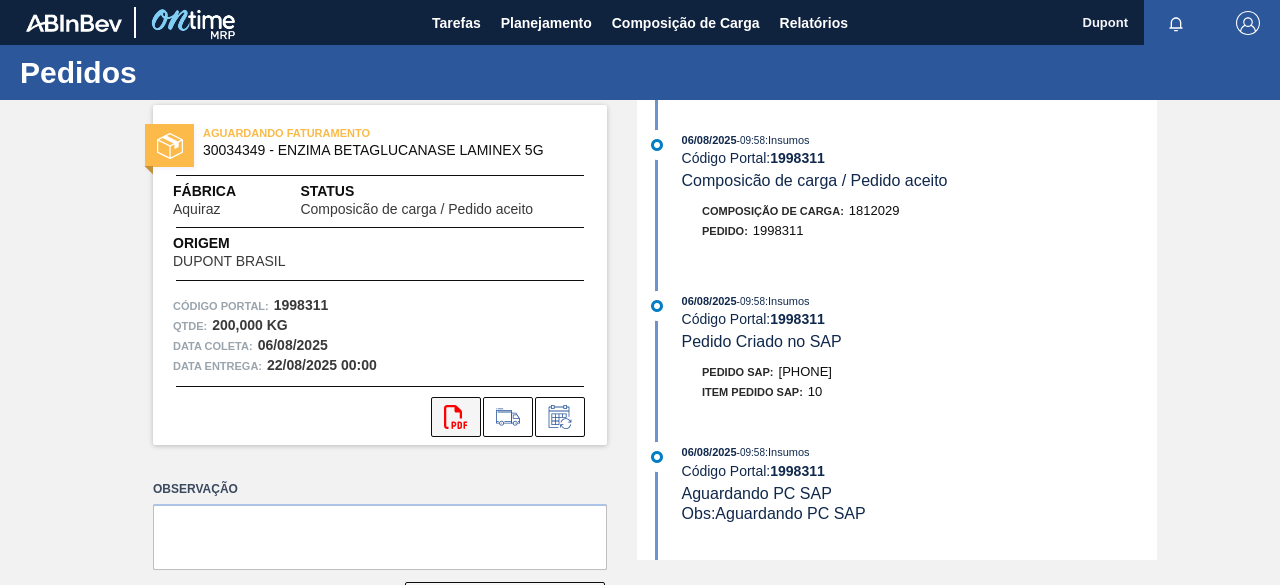 click on "svg{fill:#ff0000}" 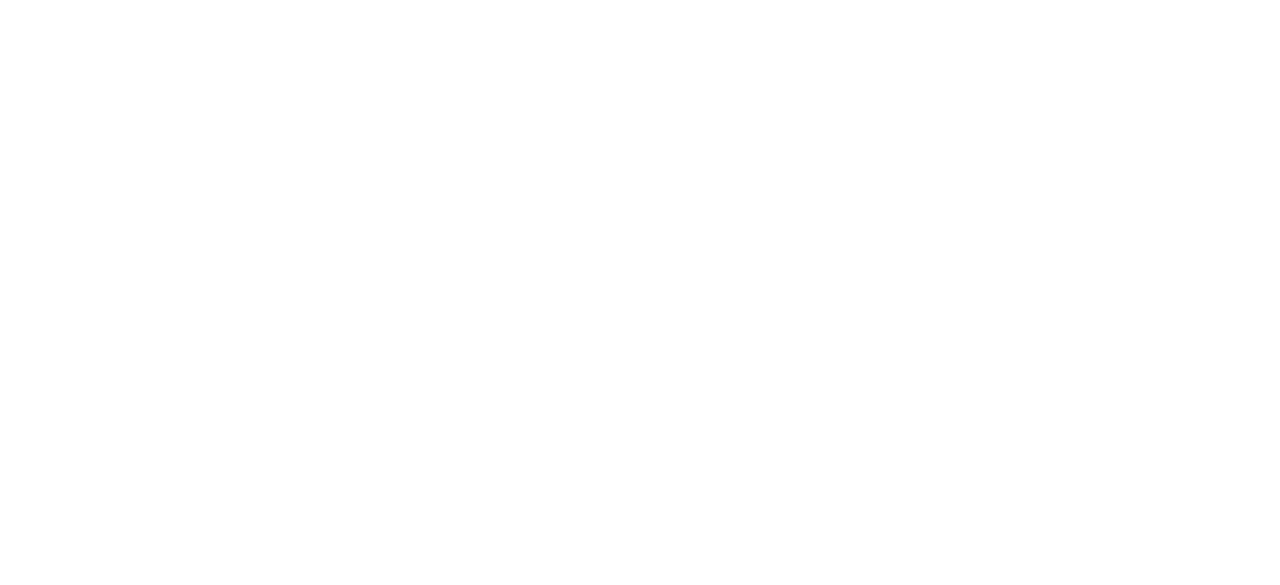 scroll, scrollTop: 0, scrollLeft: 0, axis: both 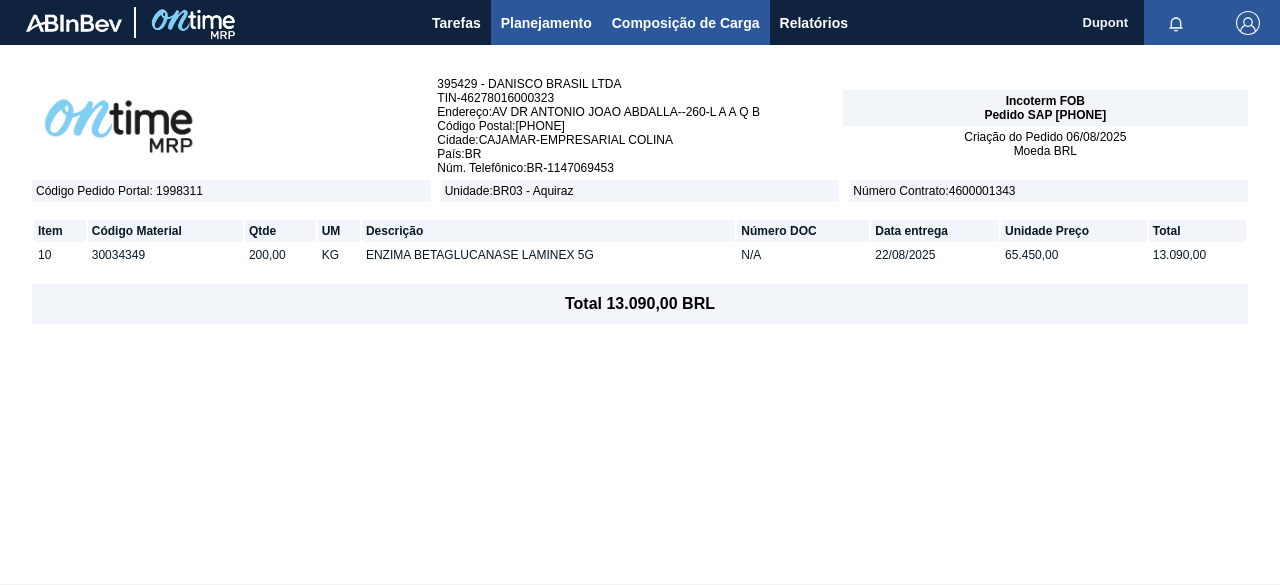 click on "Composição de Carga" at bounding box center (686, 23) 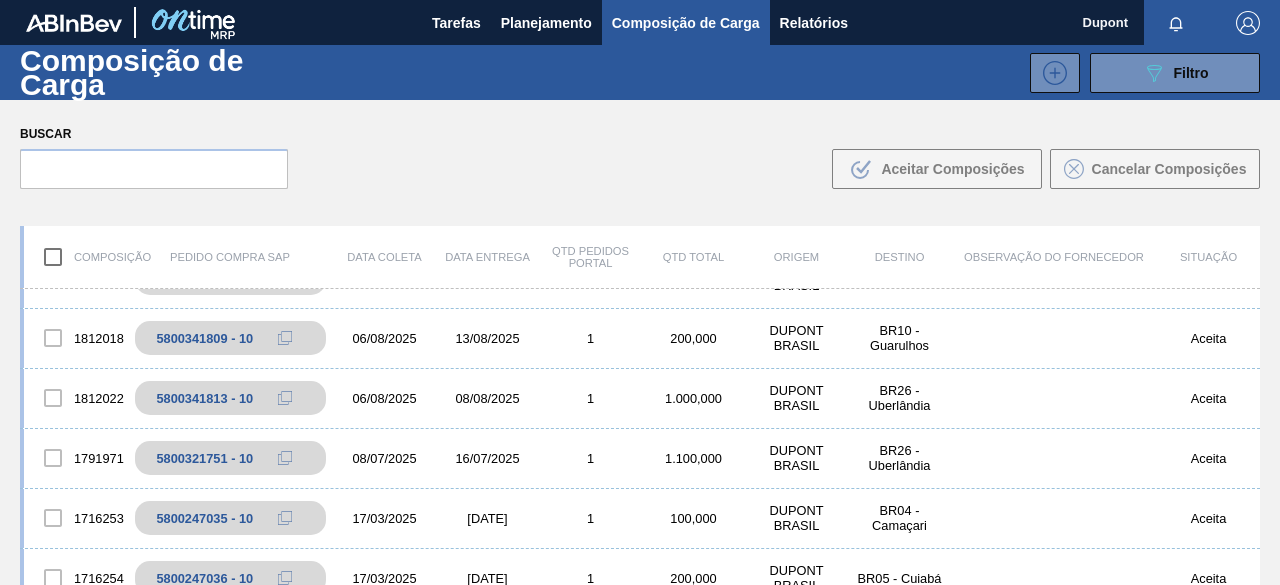 scroll, scrollTop: 200, scrollLeft: 0, axis: vertical 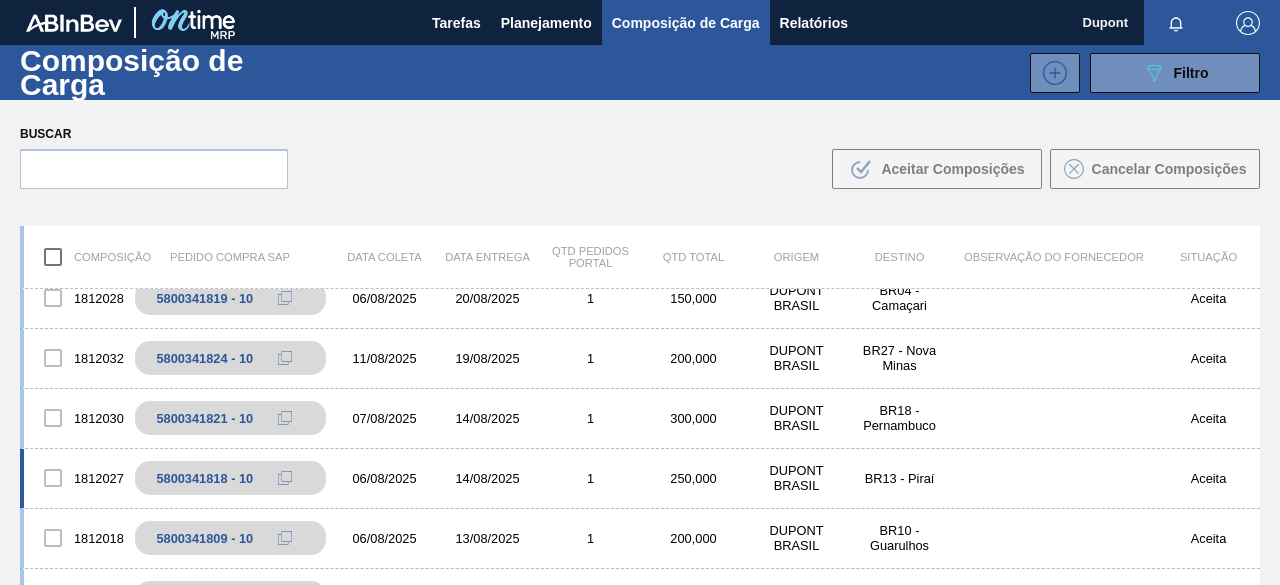 click on "14/08/2025" at bounding box center (487, 478) 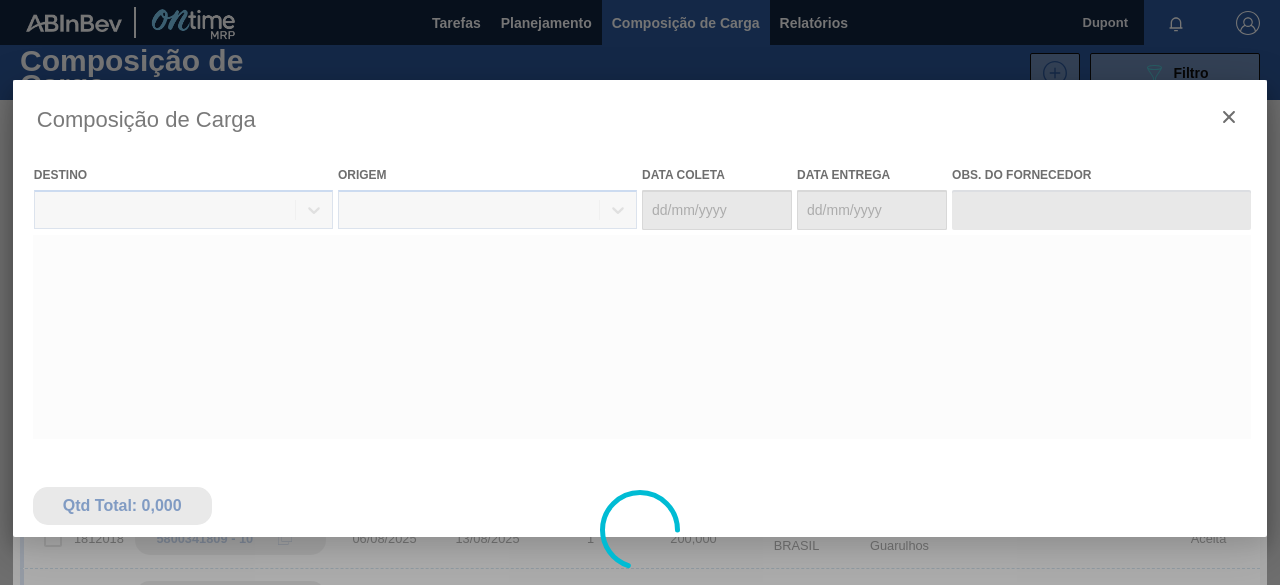 type on "06/08/2025" 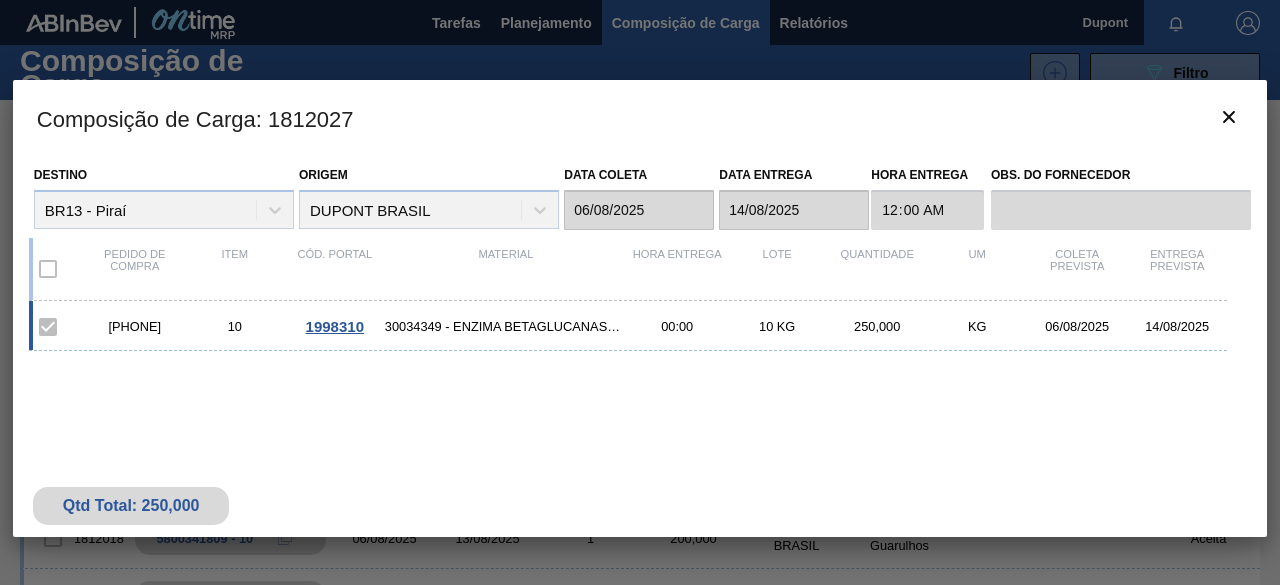 click on "1998310" at bounding box center (335, 326) 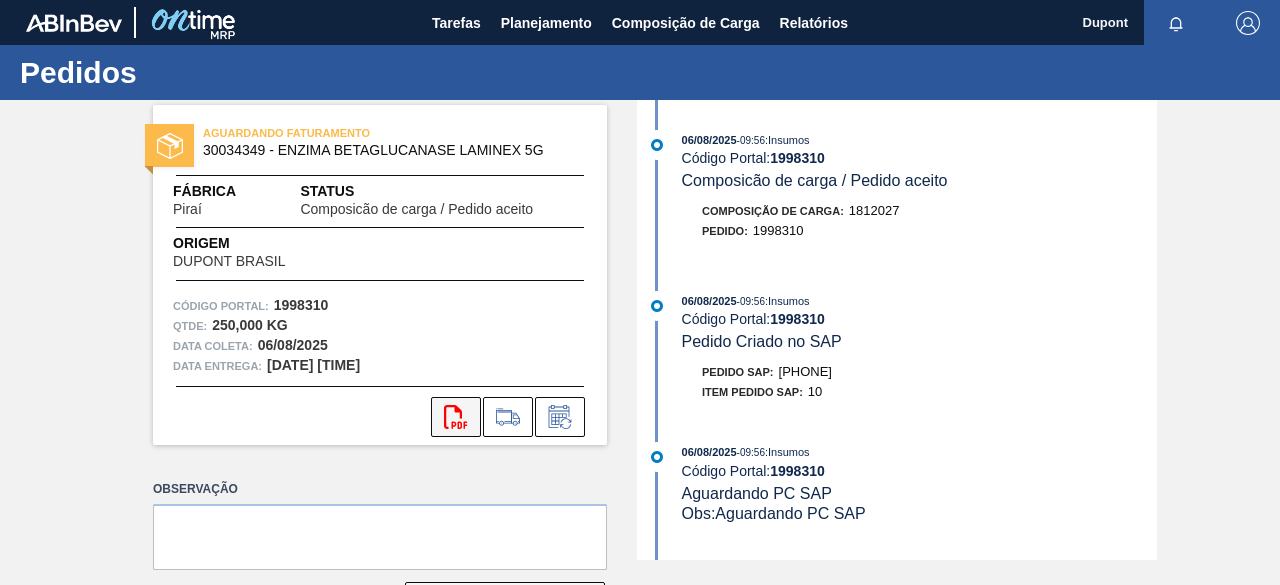 click on "svg{fill:#ff0000}" 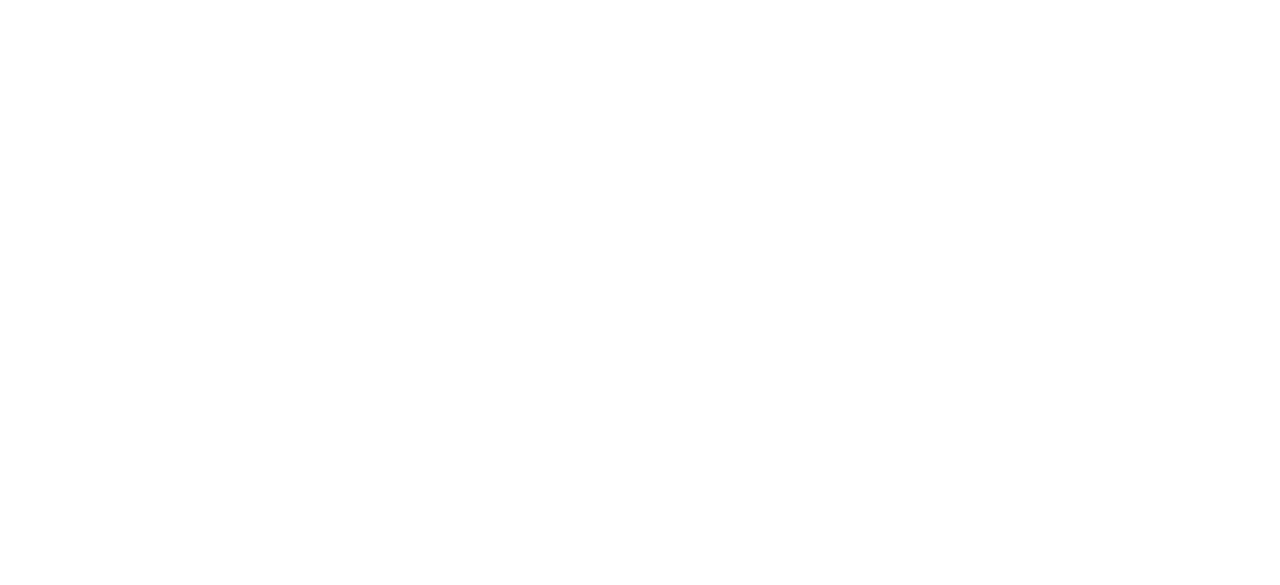 scroll, scrollTop: 0, scrollLeft: 0, axis: both 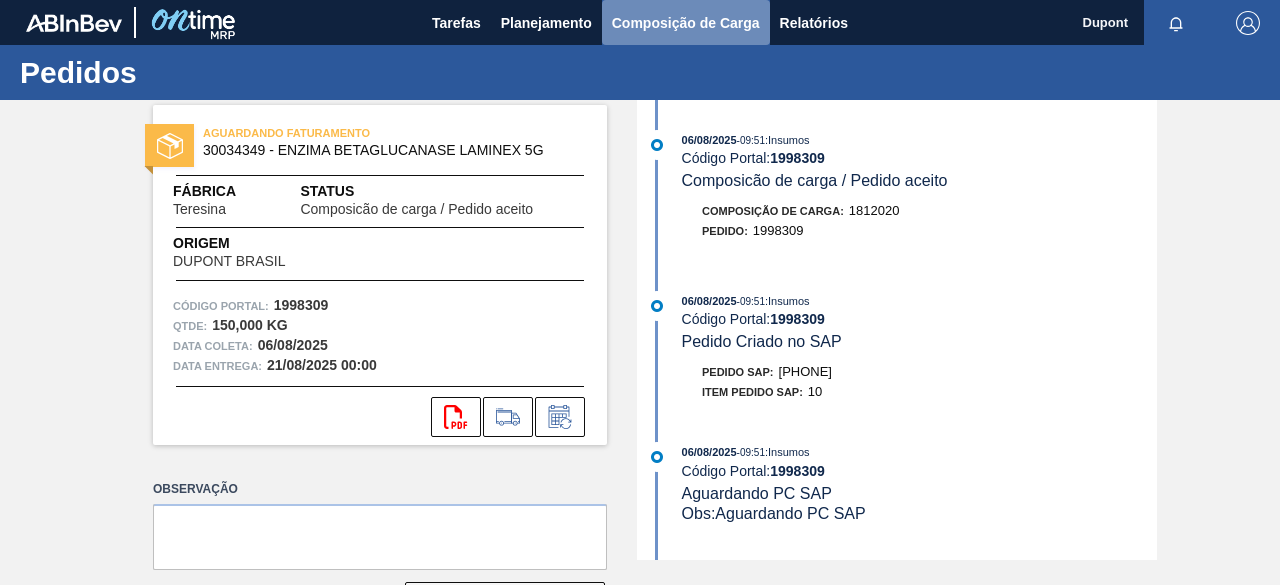 click on "Composição de Carga" at bounding box center [686, 23] 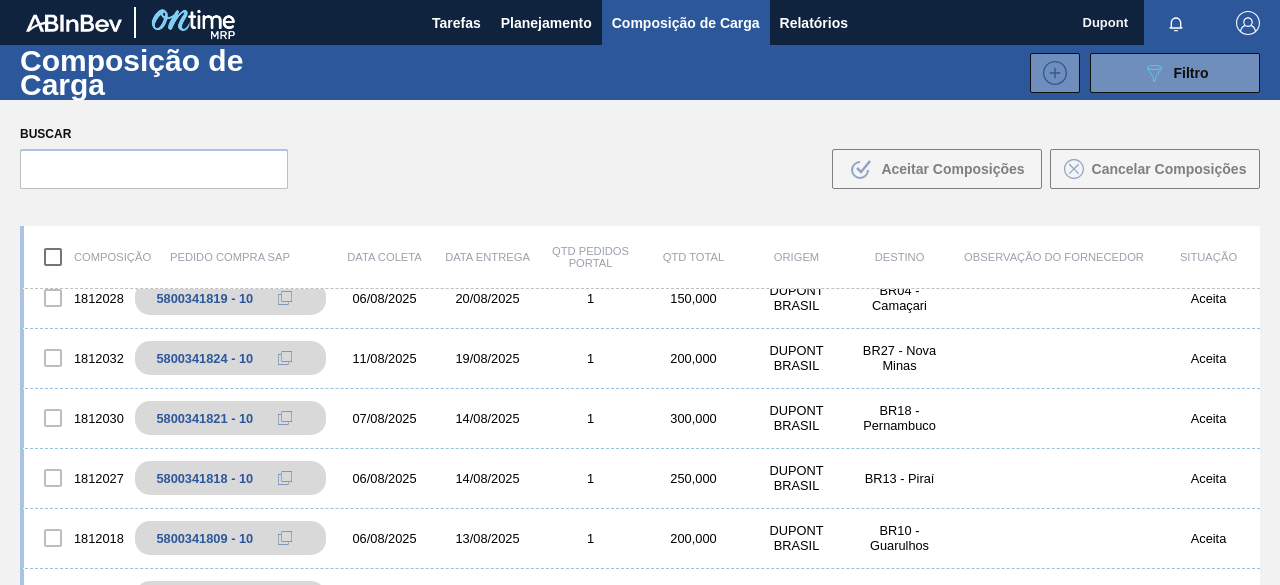 scroll, scrollTop: 0, scrollLeft: 0, axis: both 